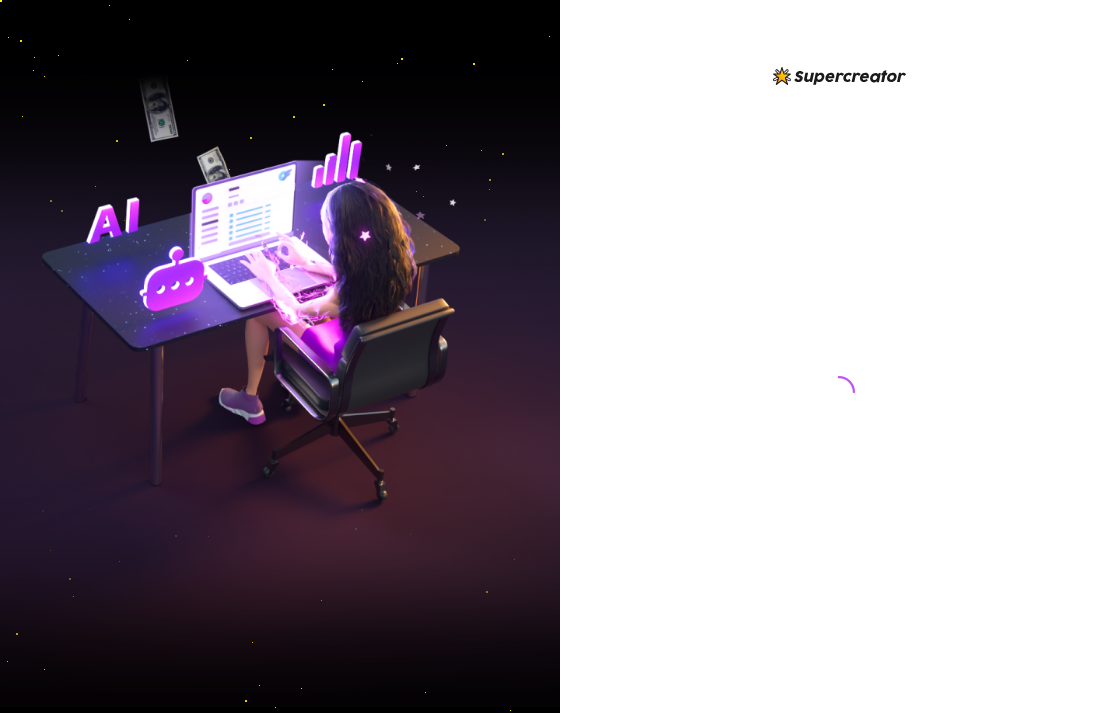 scroll, scrollTop: 0, scrollLeft: 0, axis: both 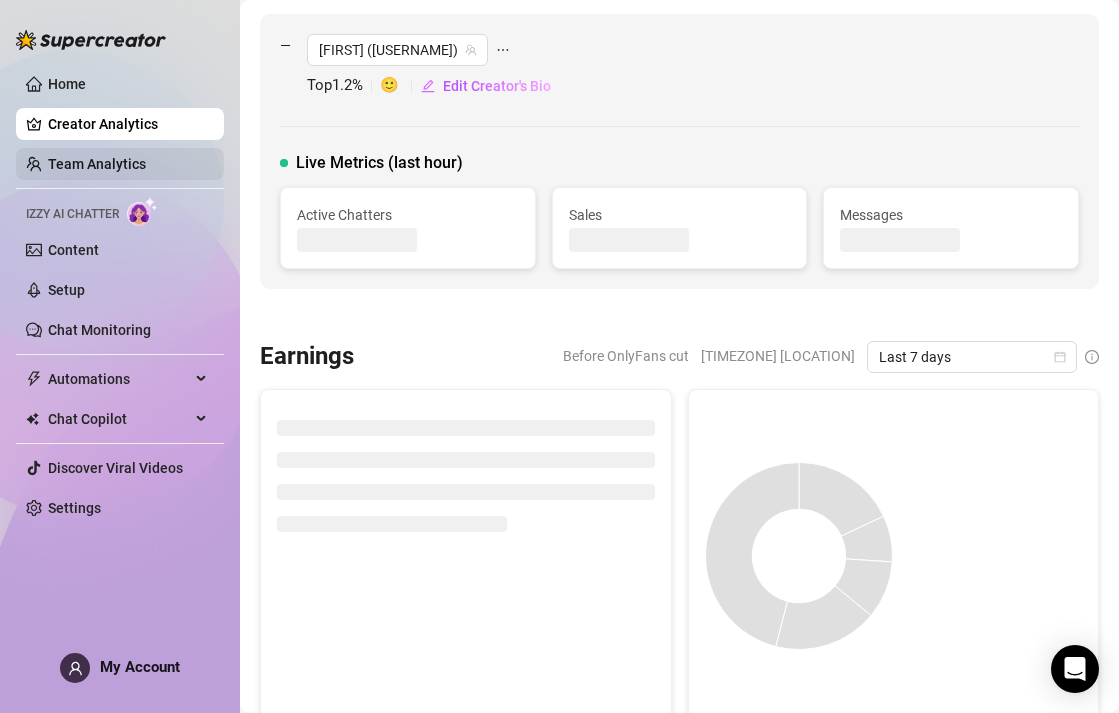 click on "Team Analytics" at bounding box center [97, 164] 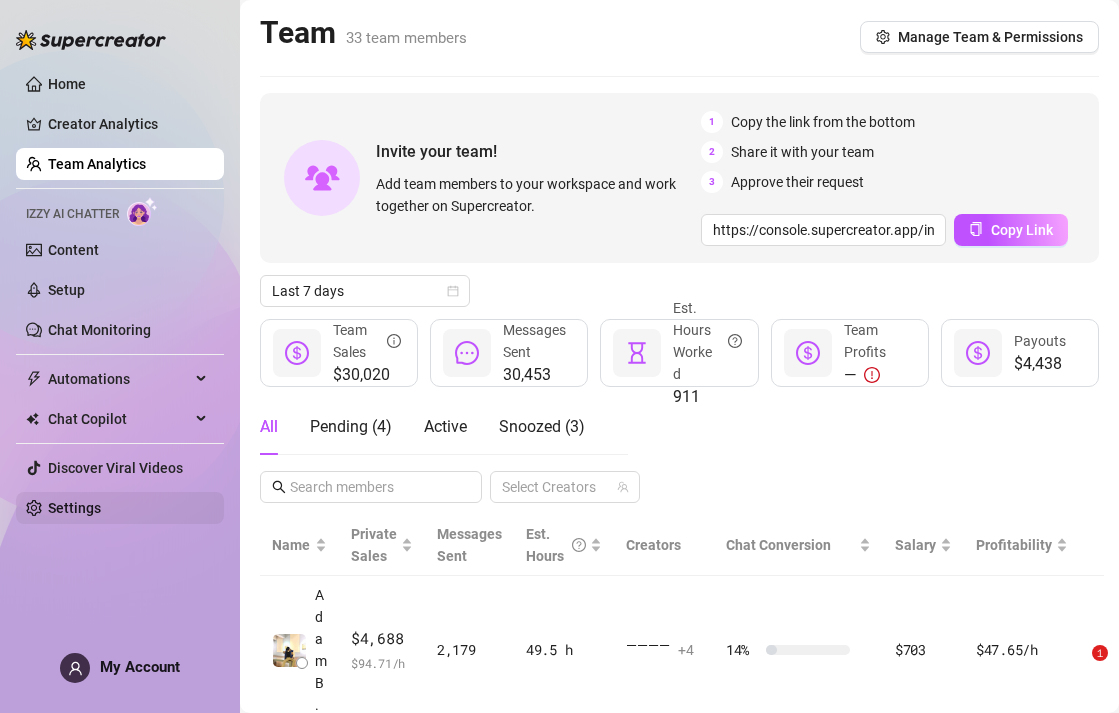 click on "Home Creator Analytics   Team Analytics Izzy AI Chatter Content Setup Chat Monitoring Automations Chat Copilot Discover Viral Videos Settings" at bounding box center [120, 296] 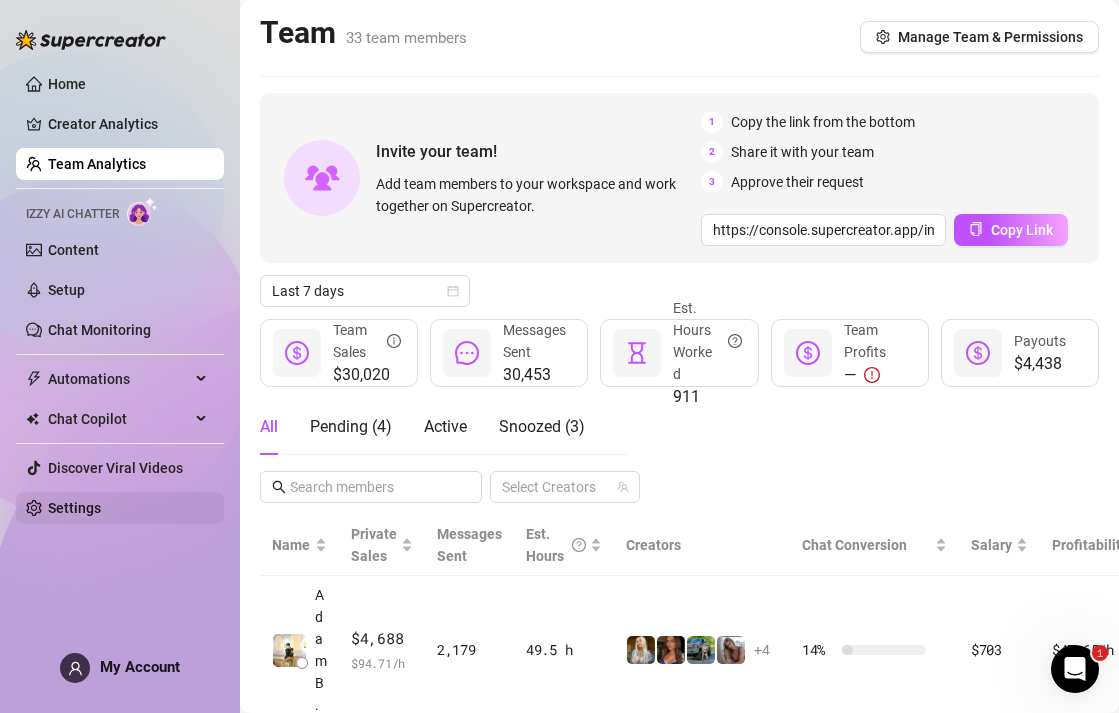 scroll, scrollTop: 0, scrollLeft: 0, axis: both 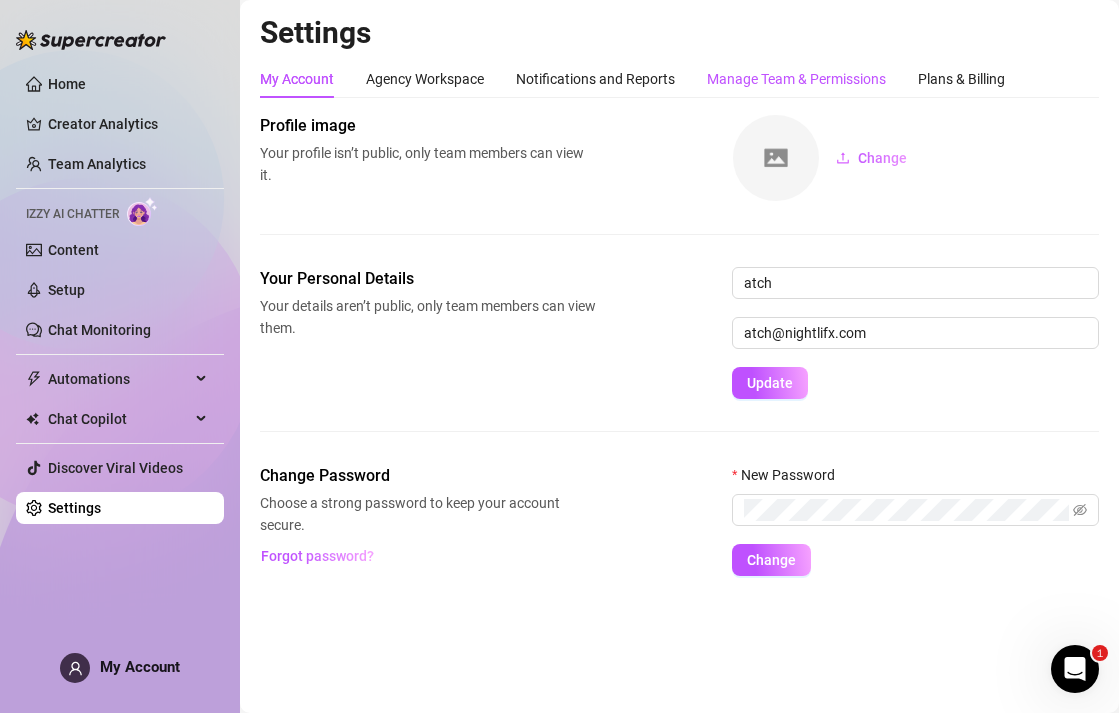 click on "Manage Team & Permissions" at bounding box center [796, 79] 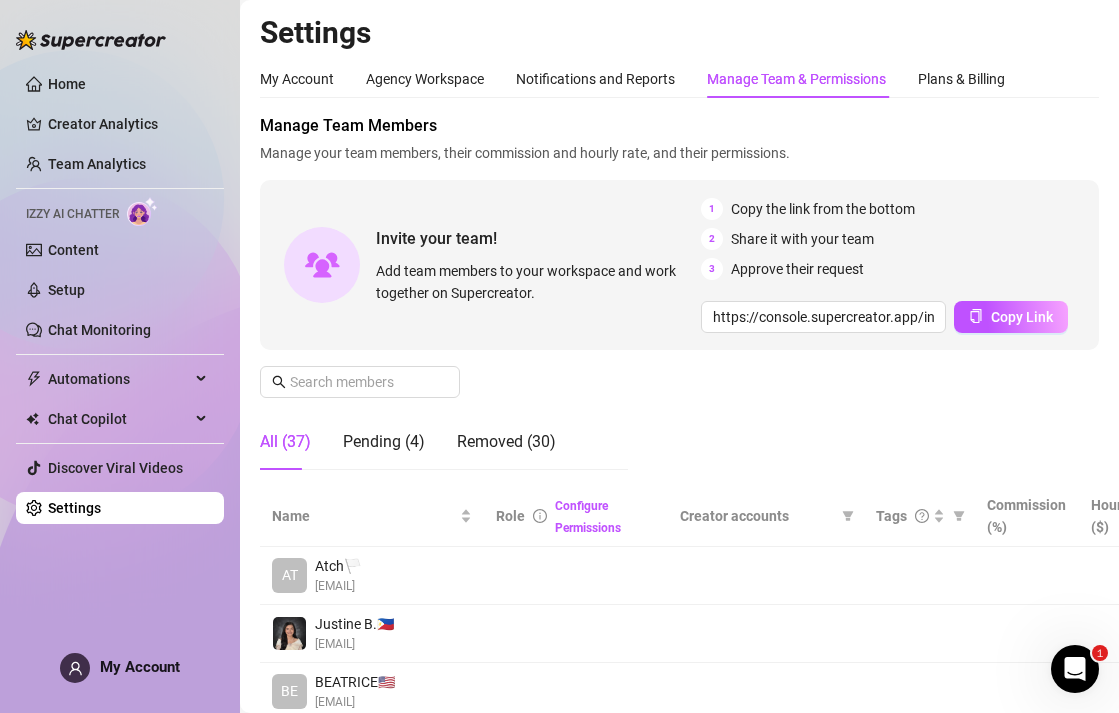 click on "Manage Team Members Manage your team members, their commission and hourly rate, and their permissions. Invite your team! Add team members to your workspace and work together on Supercreator. 1 Copy the link from the bottom 2 Share it with your team 3 Approve their request https://console.supercreator.app/invite?code=RuYZIxXdcyXEU0E84egctdNvgW73&workspace=Nightlifx Copy Link All (37) Pending (4) Removed (30)" at bounding box center [679, 300] 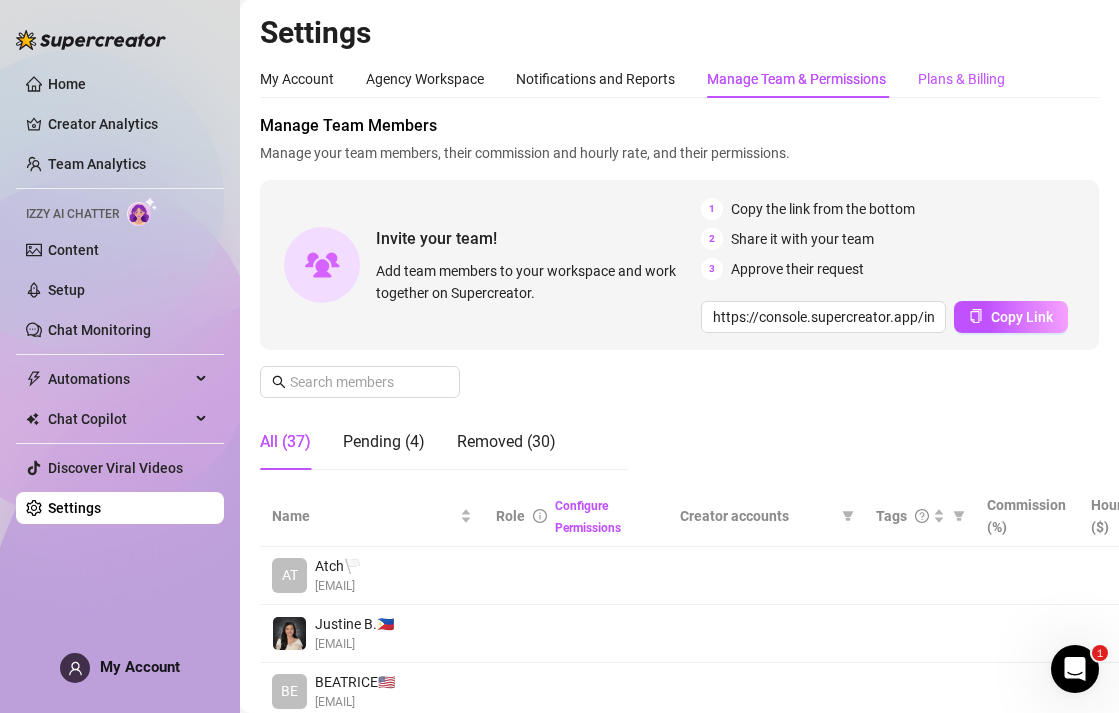 click on "Plans & Billing" at bounding box center (961, 79) 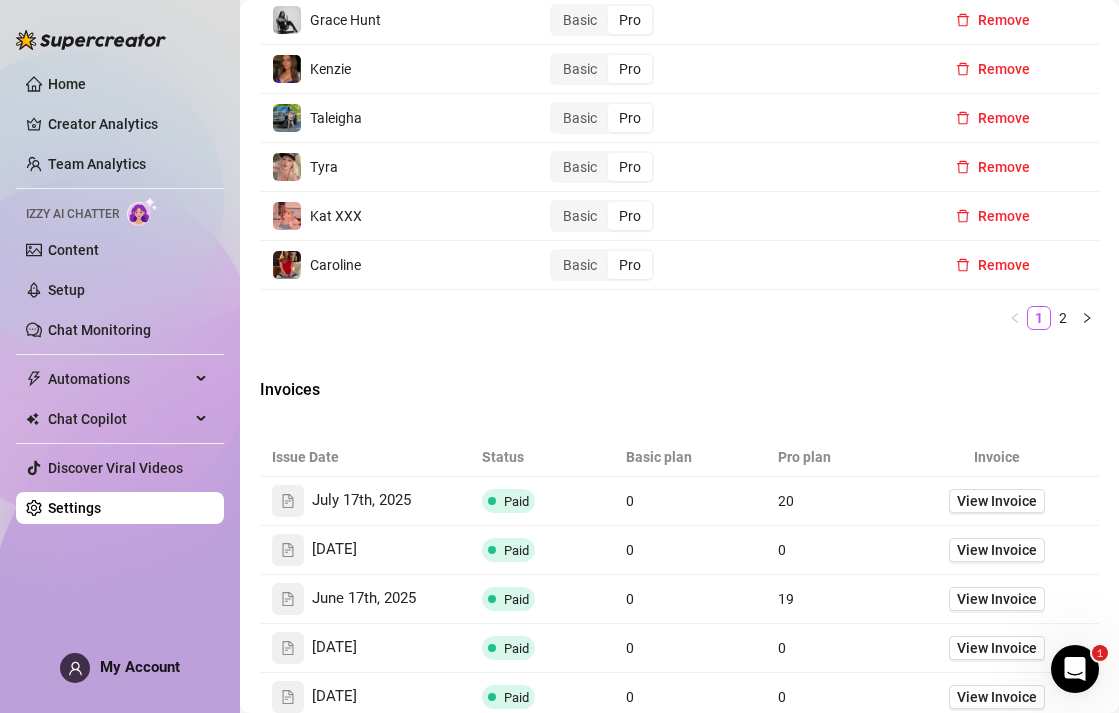 scroll, scrollTop: 1532, scrollLeft: 0, axis: vertical 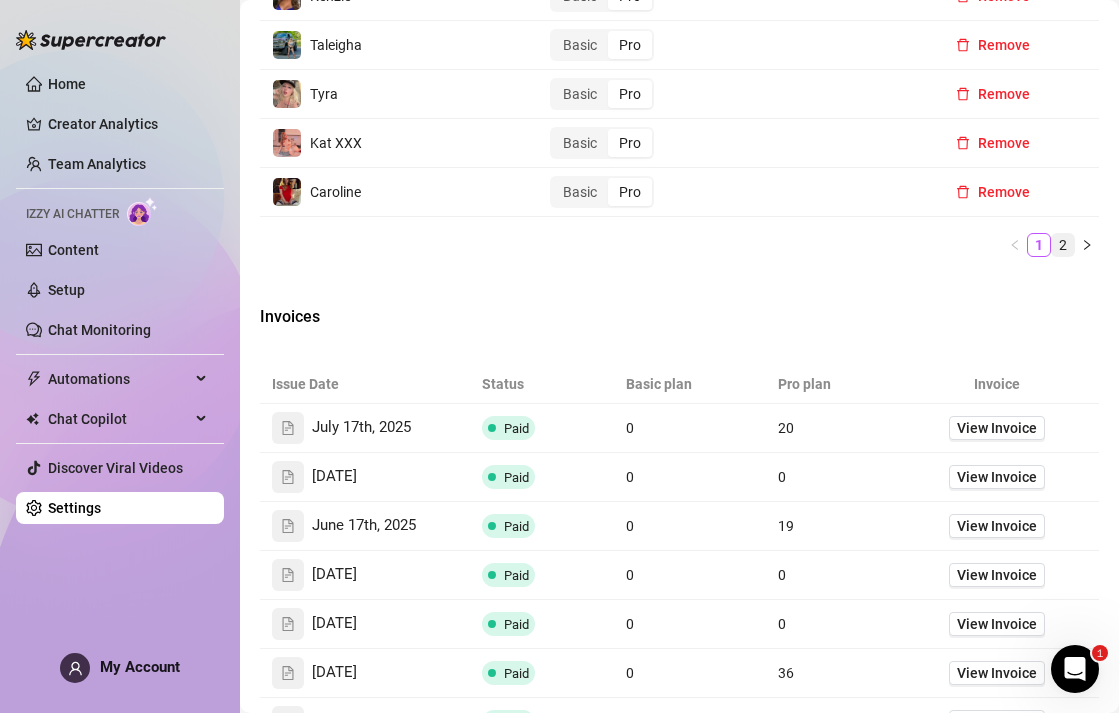 click on "2" at bounding box center (1063, 245) 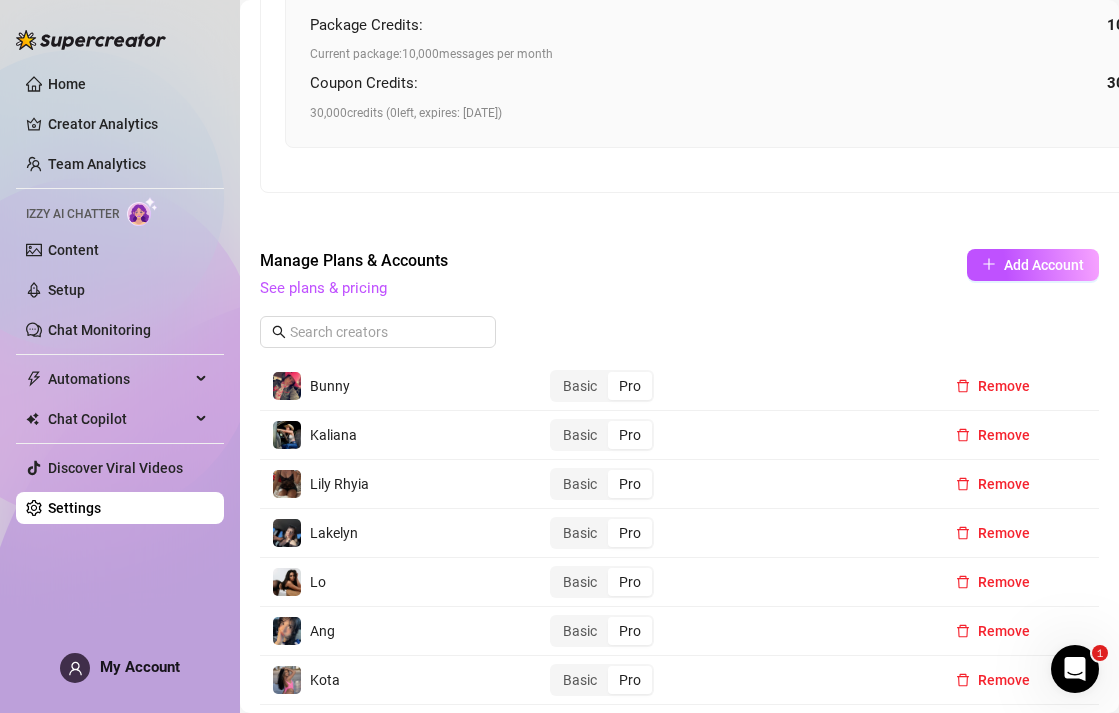 scroll, scrollTop: 930, scrollLeft: 0, axis: vertical 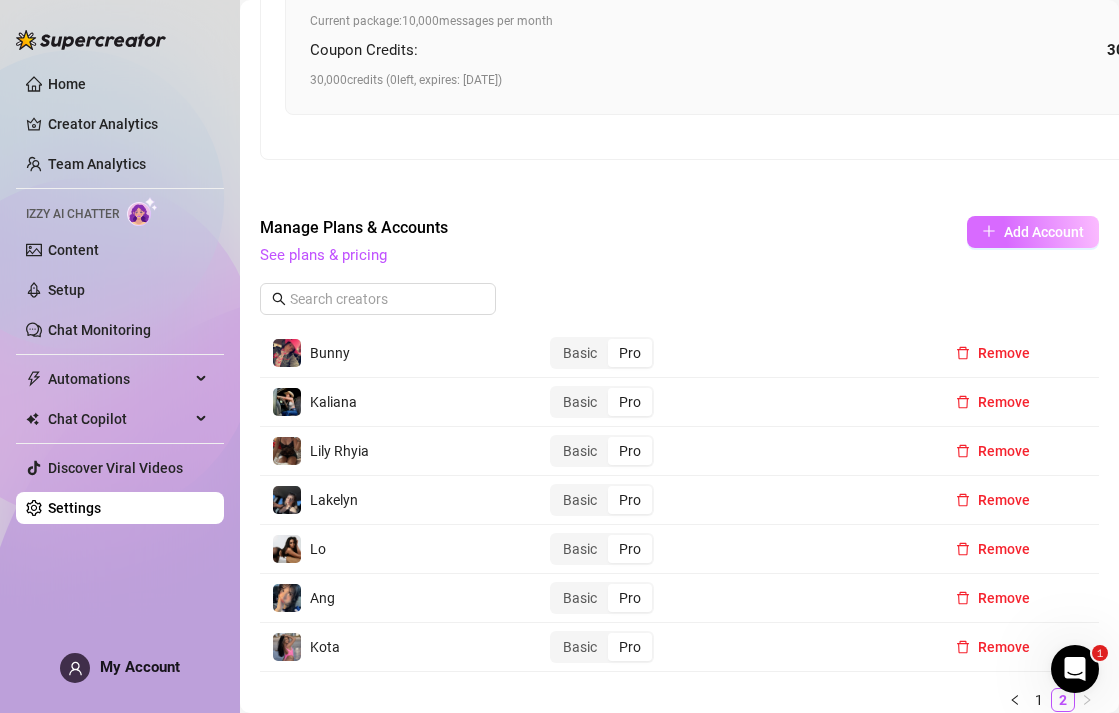 click on "Add Account" at bounding box center [1033, 232] 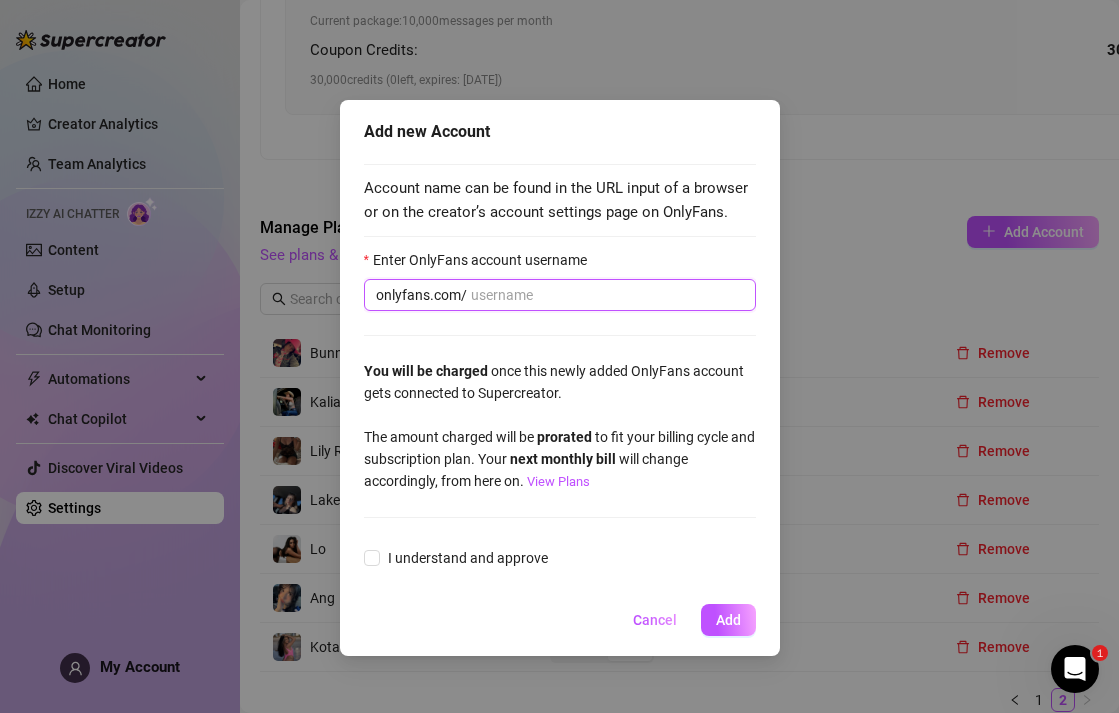 click on "Enter OnlyFans account username" at bounding box center (607, 295) 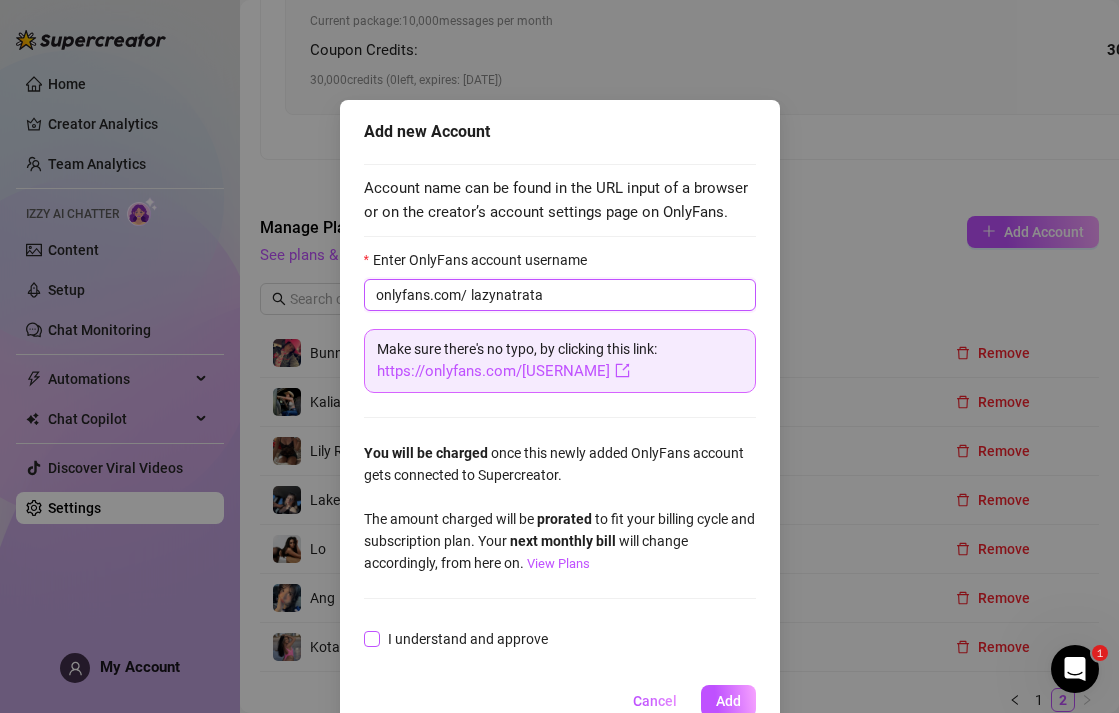 type on "lazynatrata" 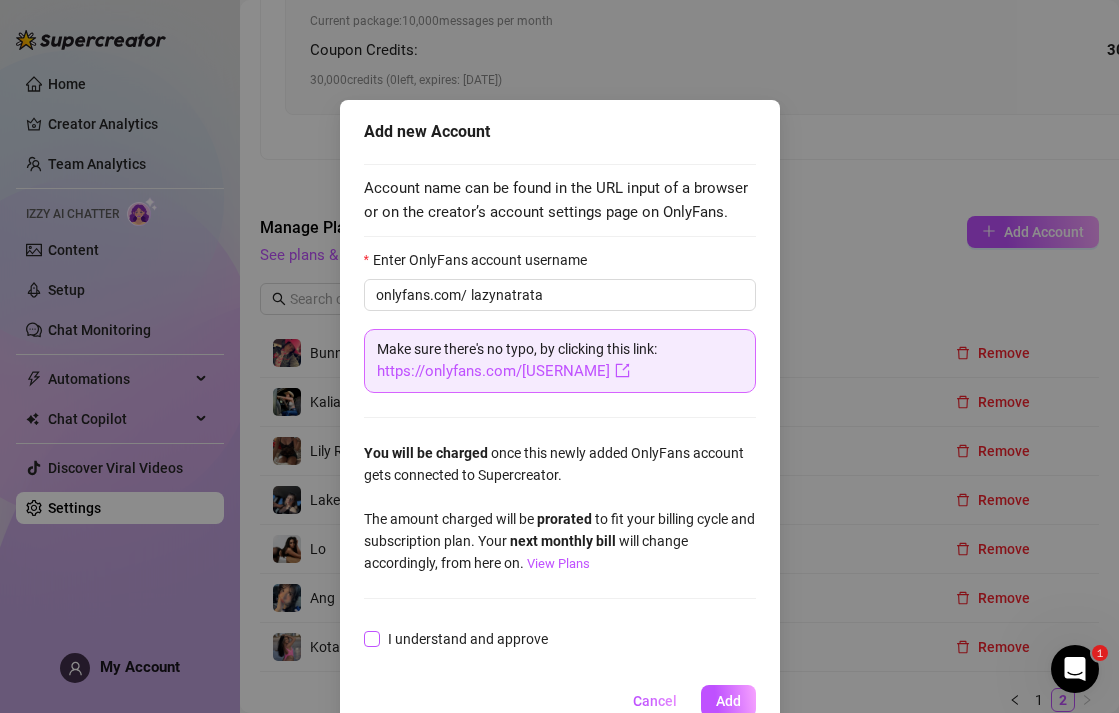 click on "I understand and approve" at bounding box center [468, 639] 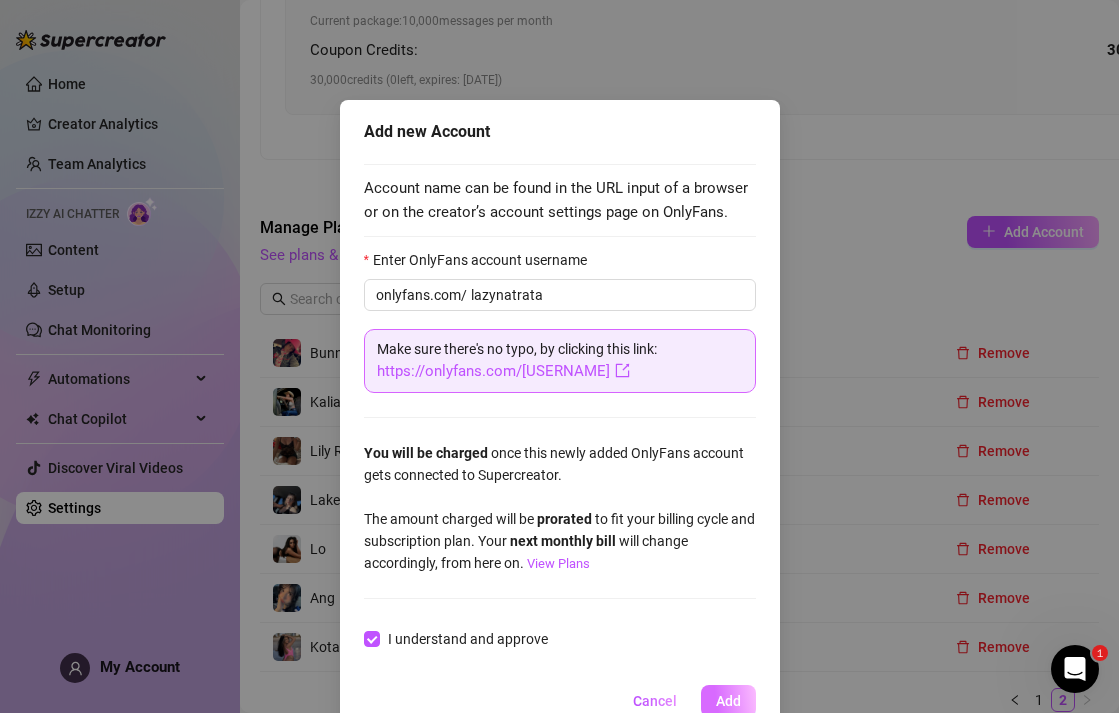 click on "Add" at bounding box center [728, 701] 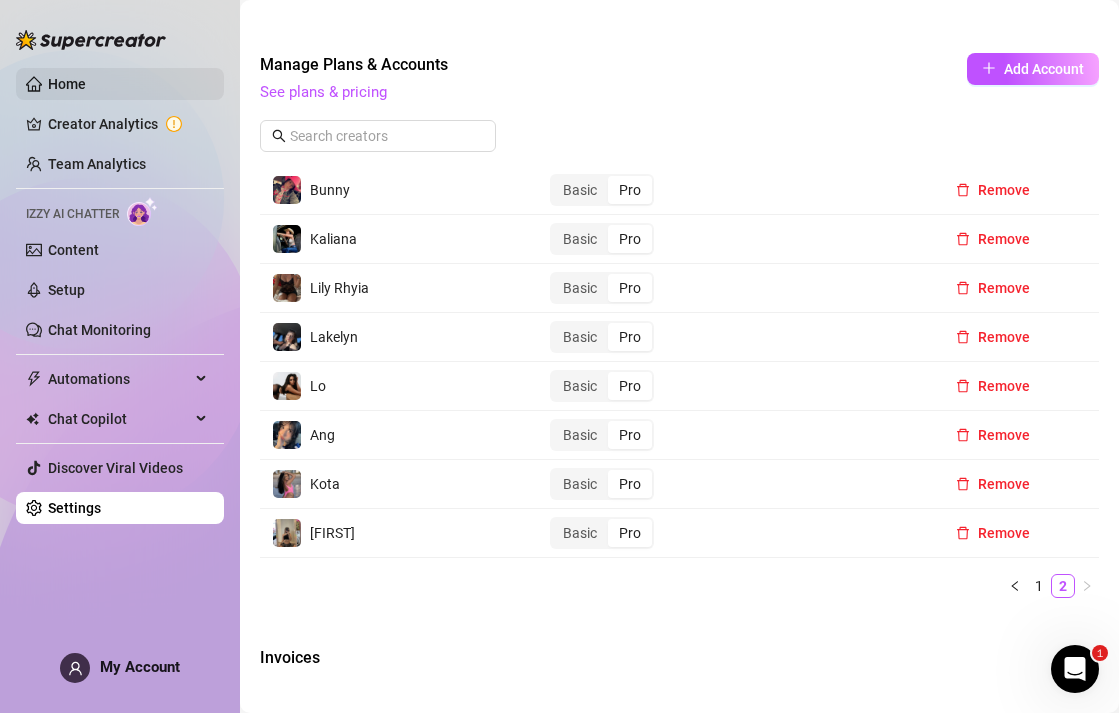 scroll, scrollTop: 1090, scrollLeft: 0, axis: vertical 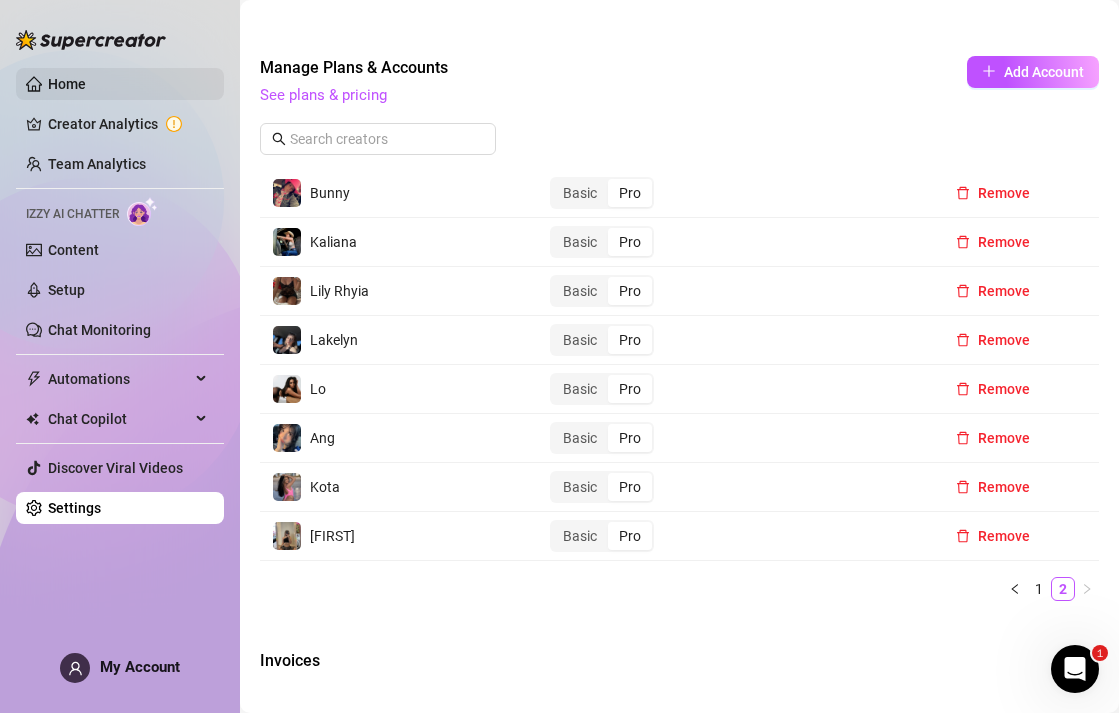 click on "Home" at bounding box center [67, 84] 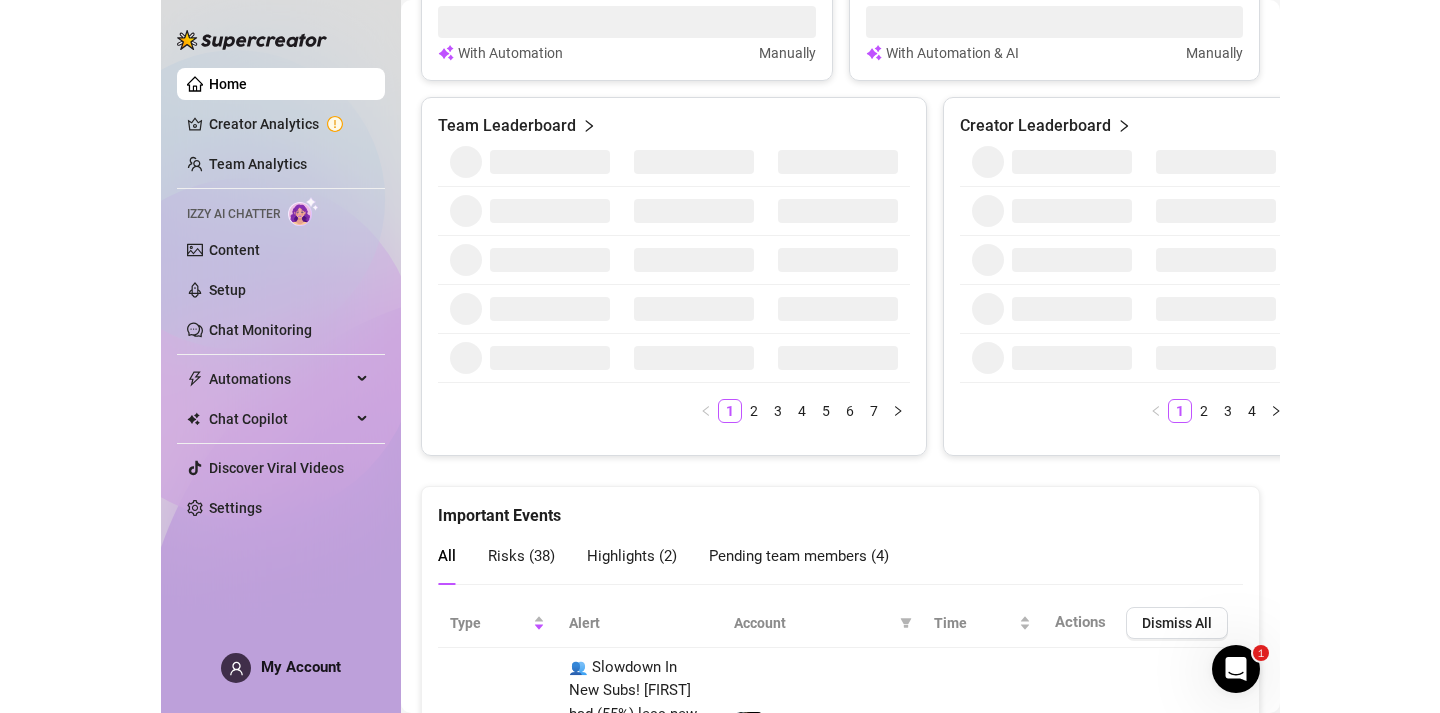 scroll, scrollTop: 1090, scrollLeft: 0, axis: vertical 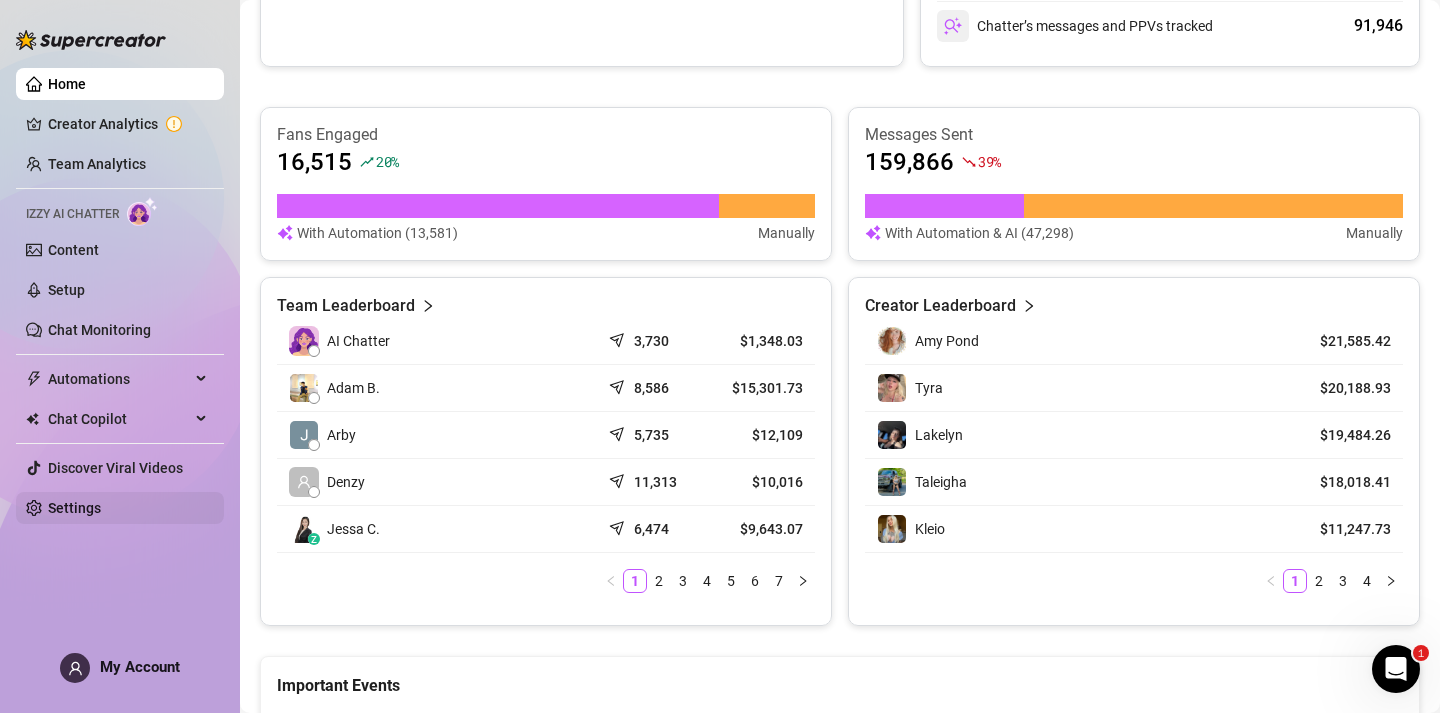 click on "Settings" at bounding box center [74, 508] 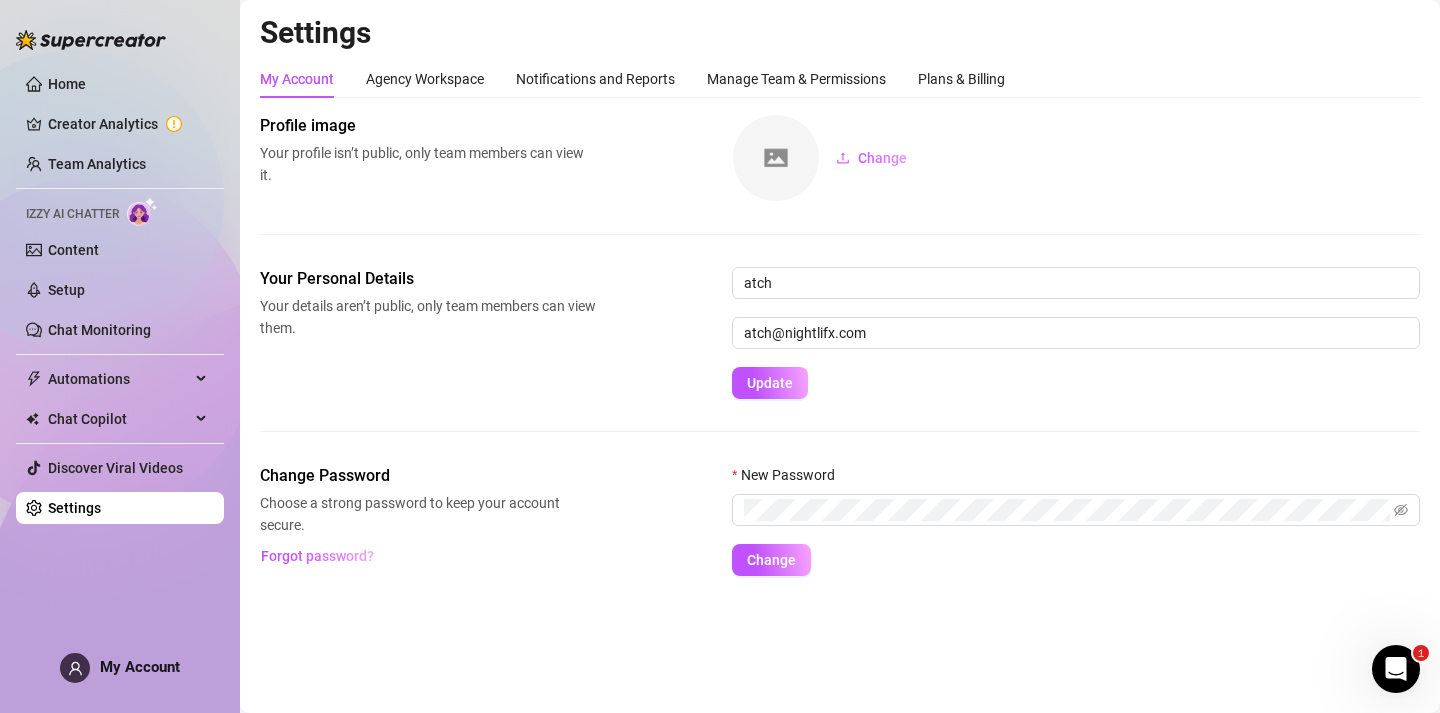 scroll, scrollTop: 0, scrollLeft: 0, axis: both 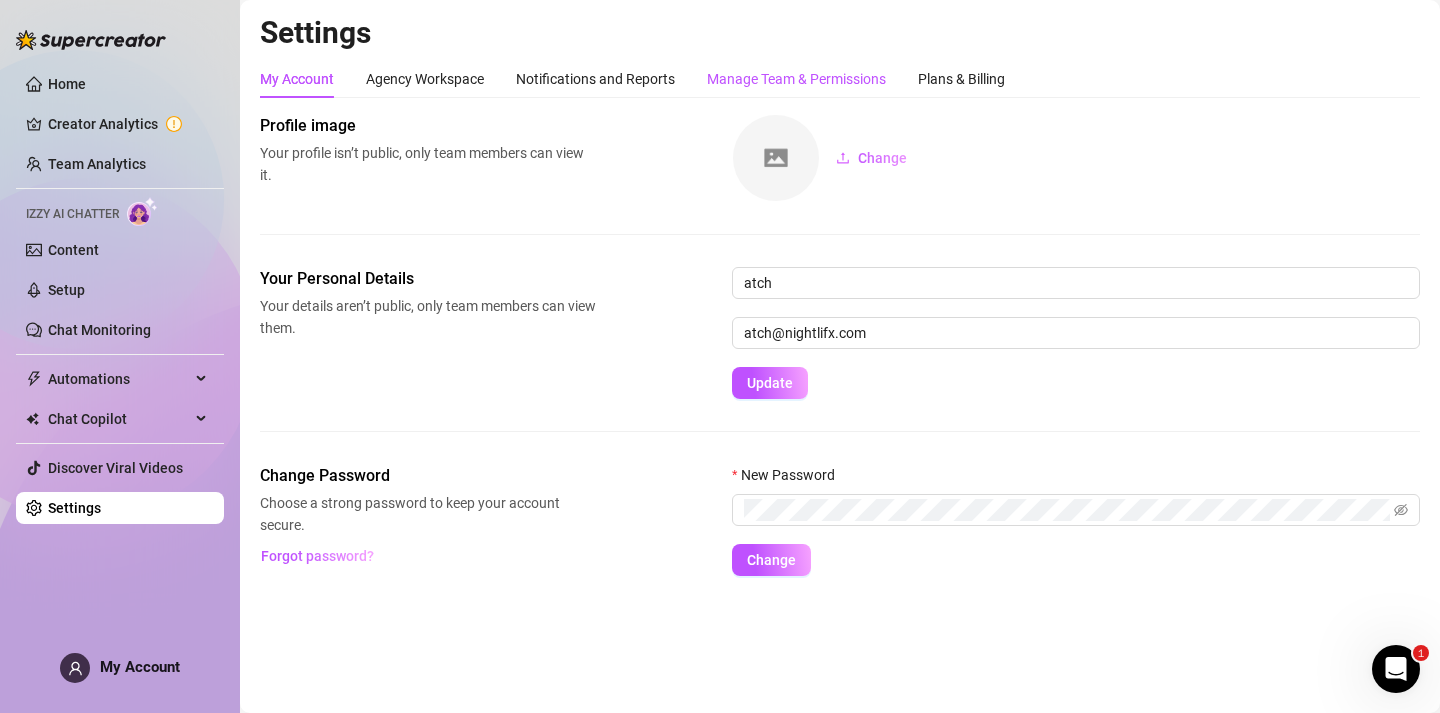 click on "Manage Team & Permissions" at bounding box center (796, 79) 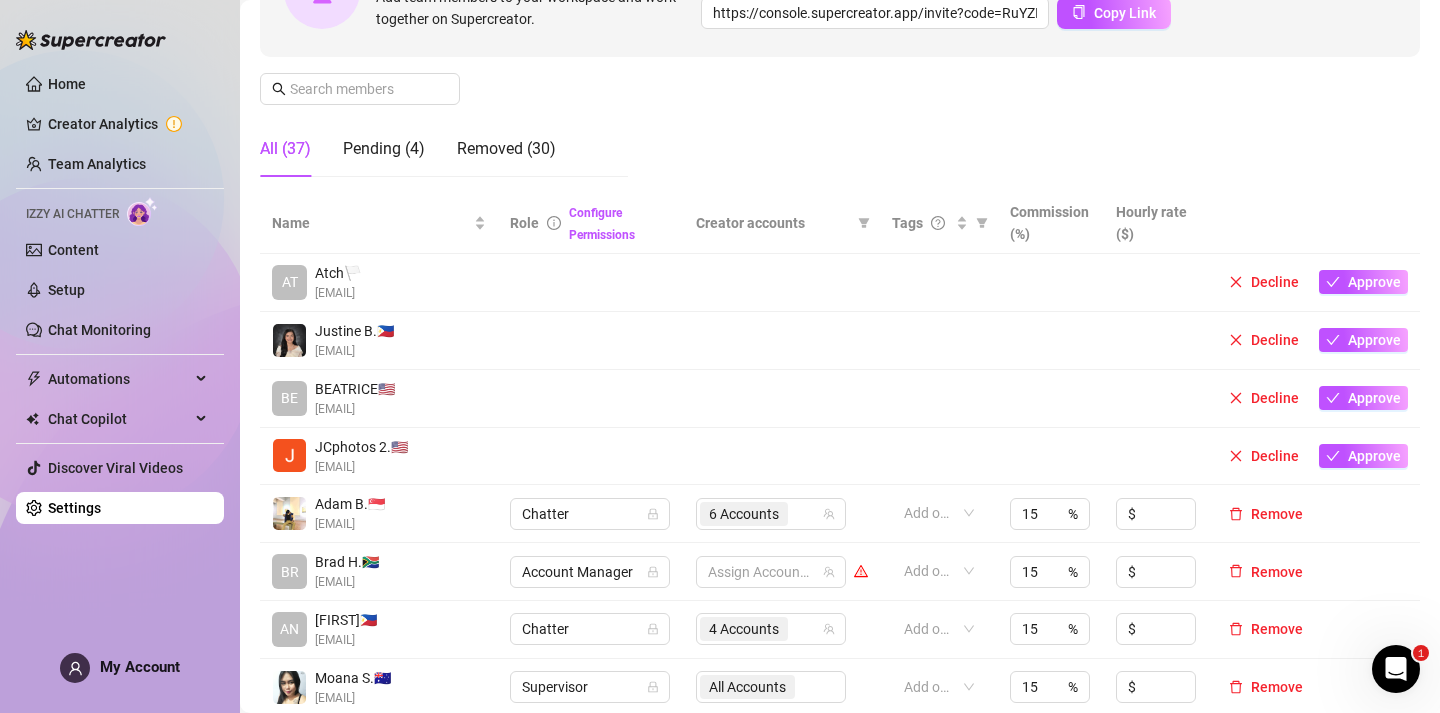 scroll, scrollTop: 0, scrollLeft: 0, axis: both 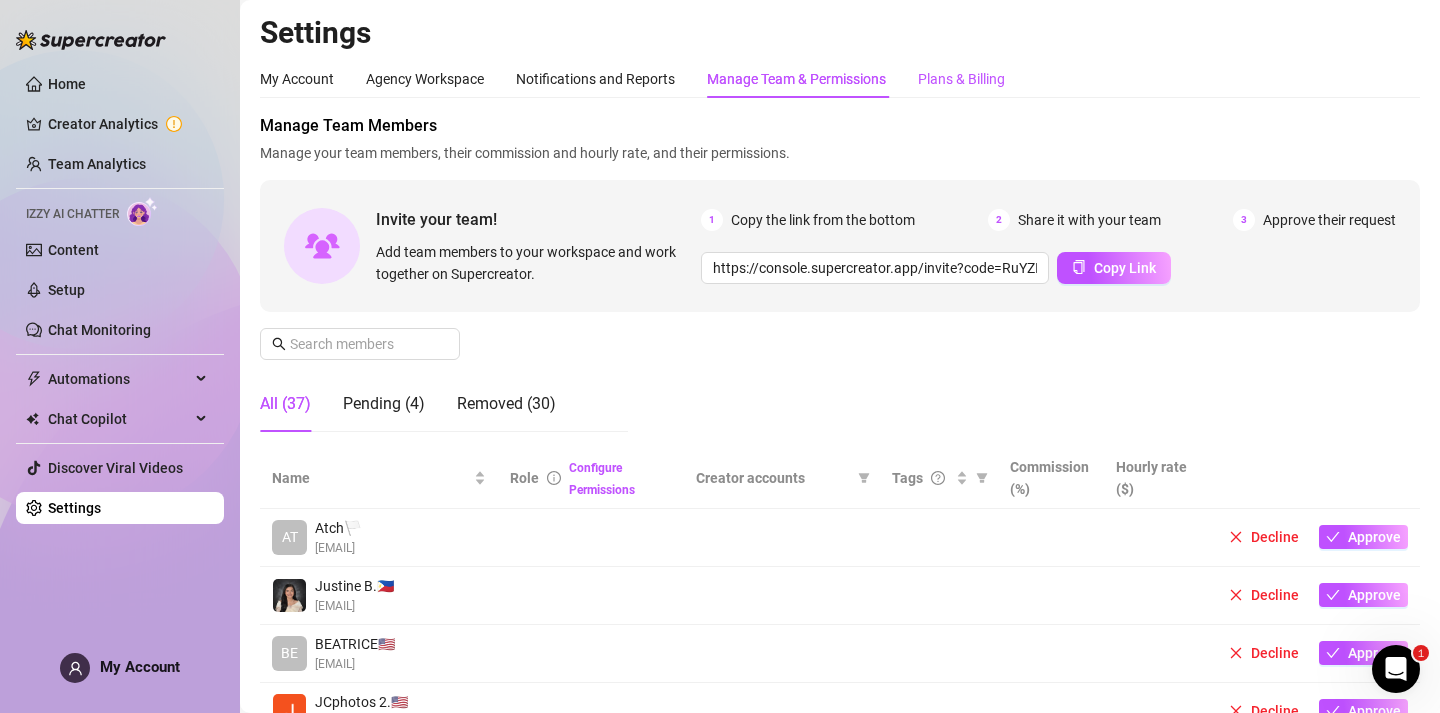click on "Plans & Billing" at bounding box center [961, 79] 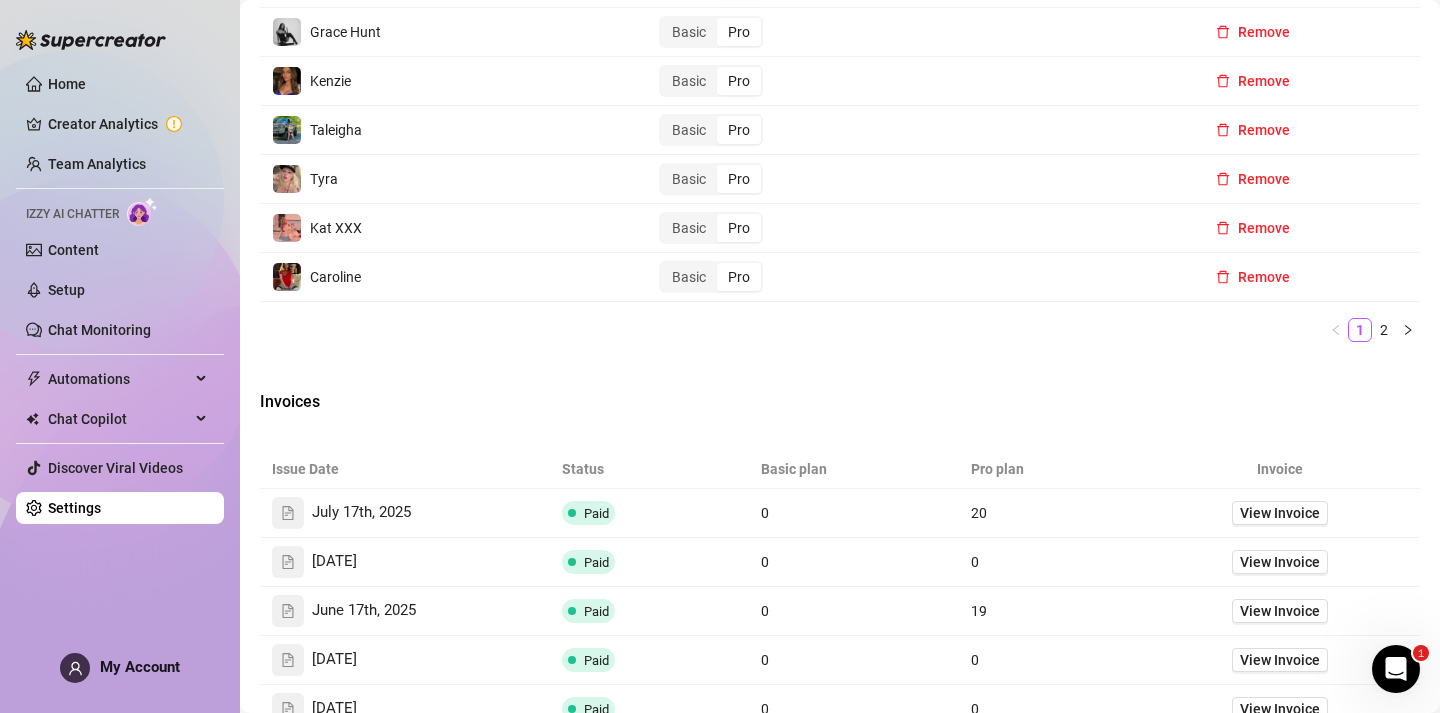 scroll, scrollTop: 0, scrollLeft: 0, axis: both 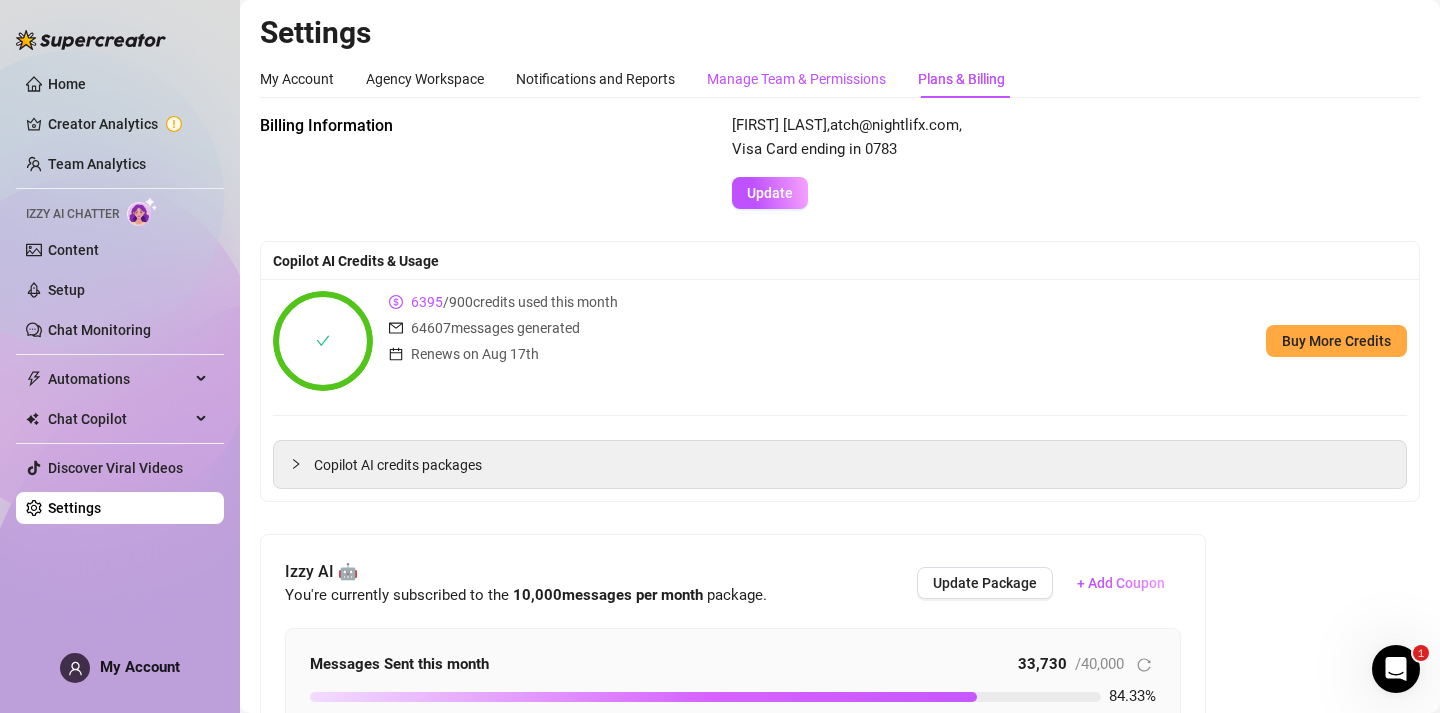 click on "Manage Team & Permissions" at bounding box center [796, 79] 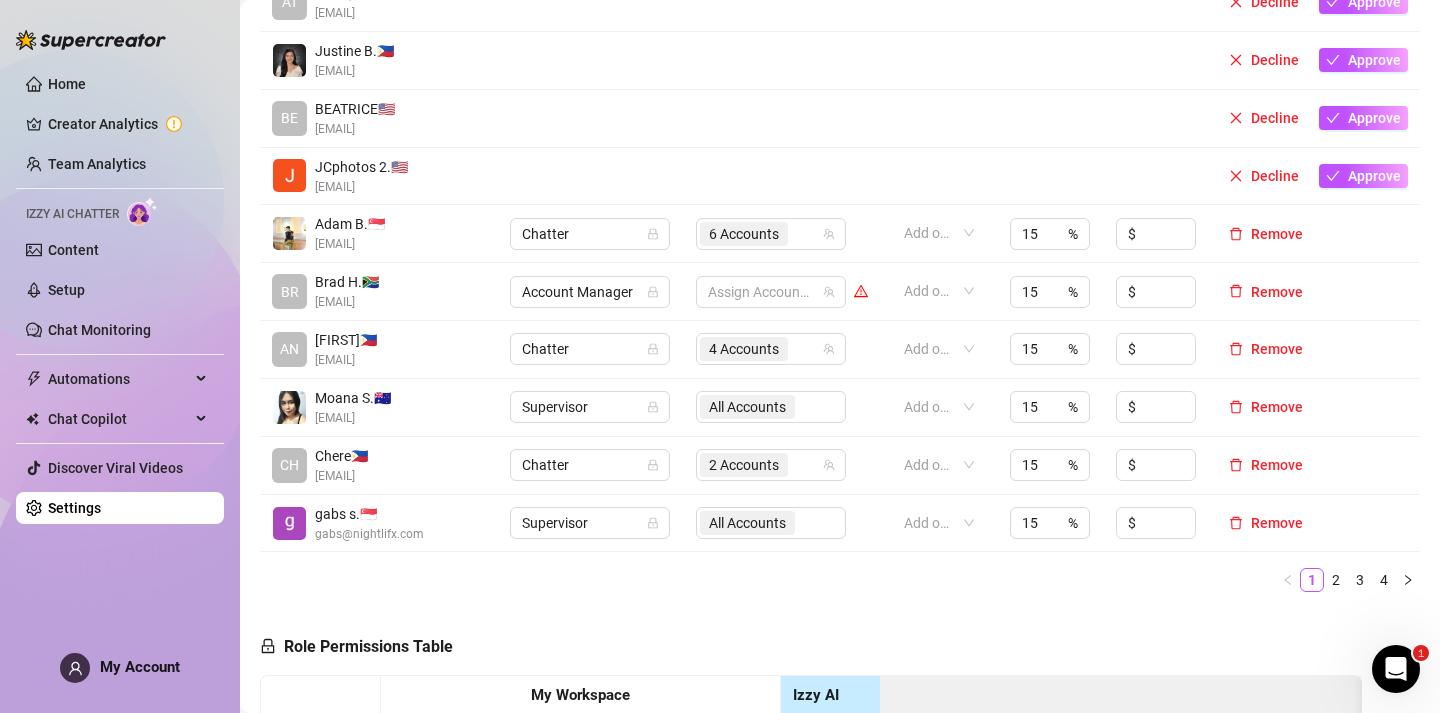 scroll, scrollTop: 536, scrollLeft: 0, axis: vertical 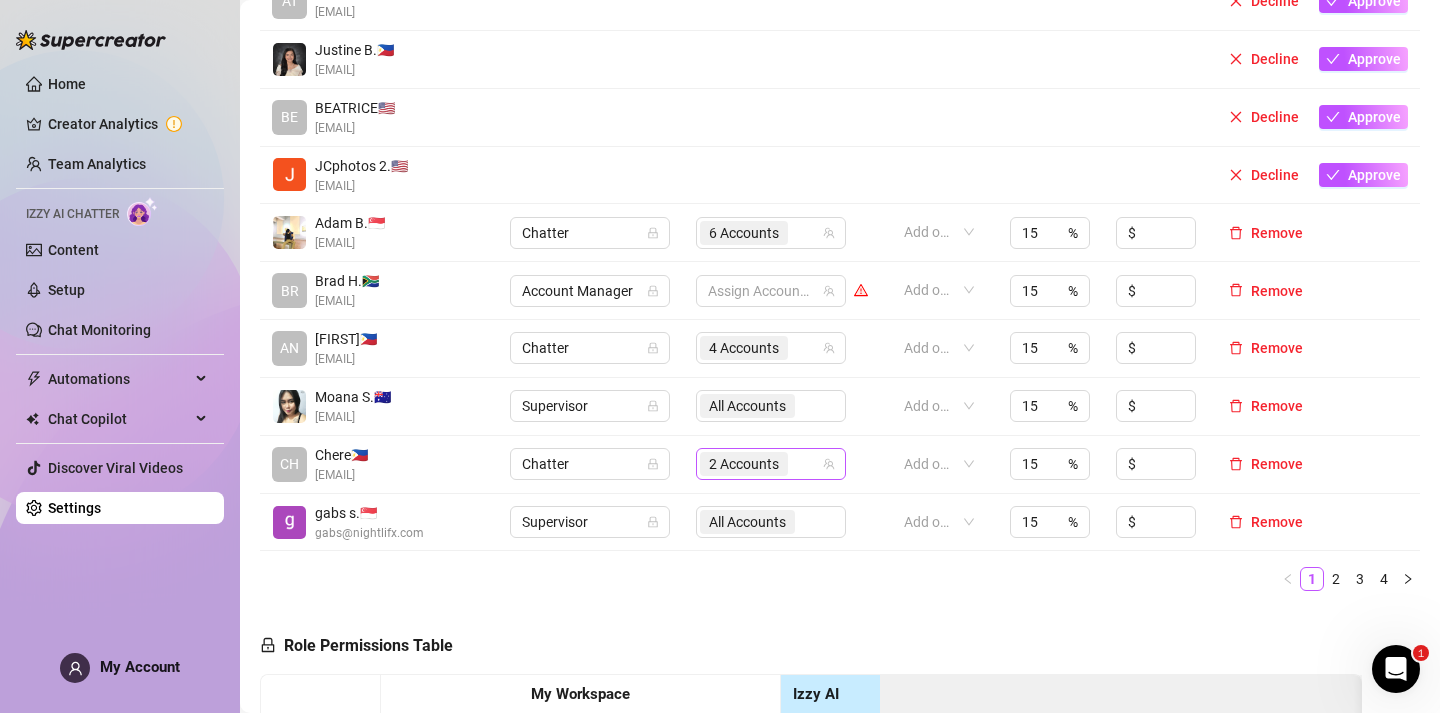click on "2 Accounts" at bounding box center [760, 464] 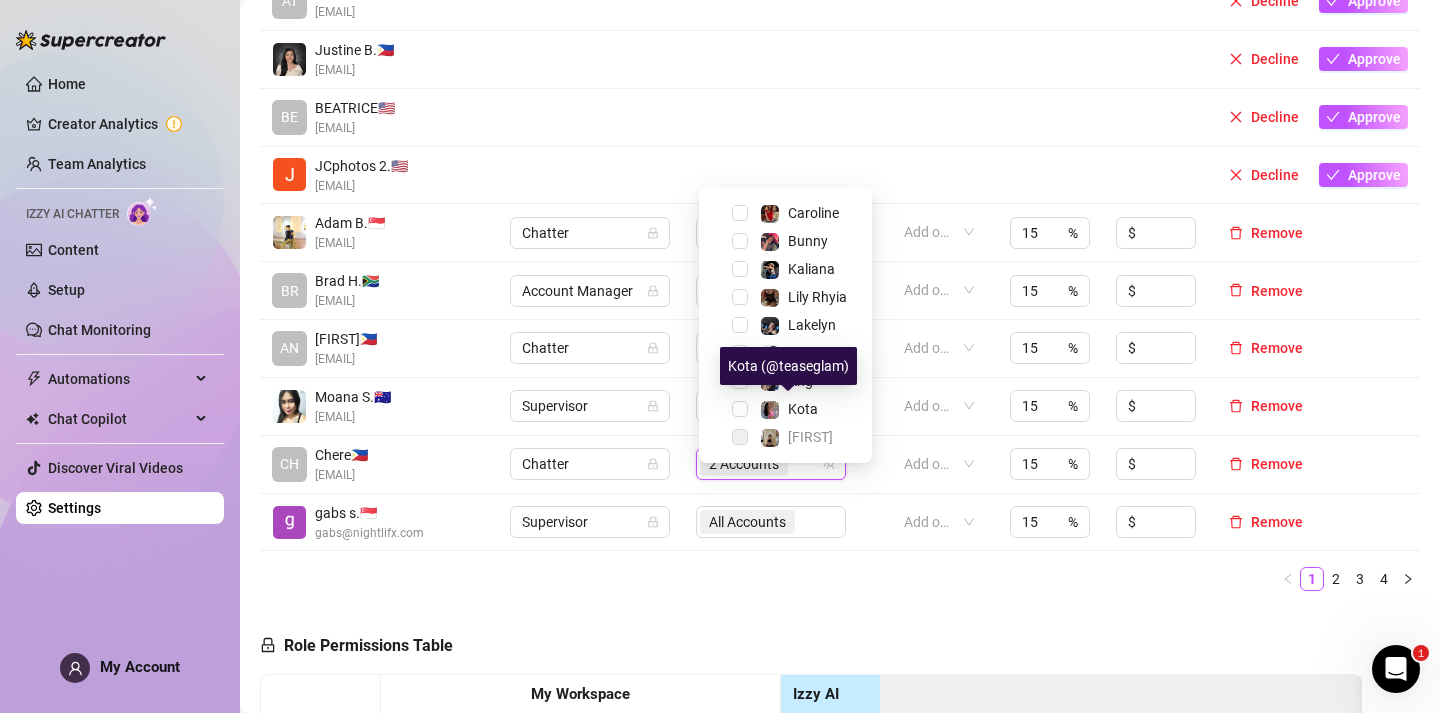 scroll, scrollTop: 275, scrollLeft: 0, axis: vertical 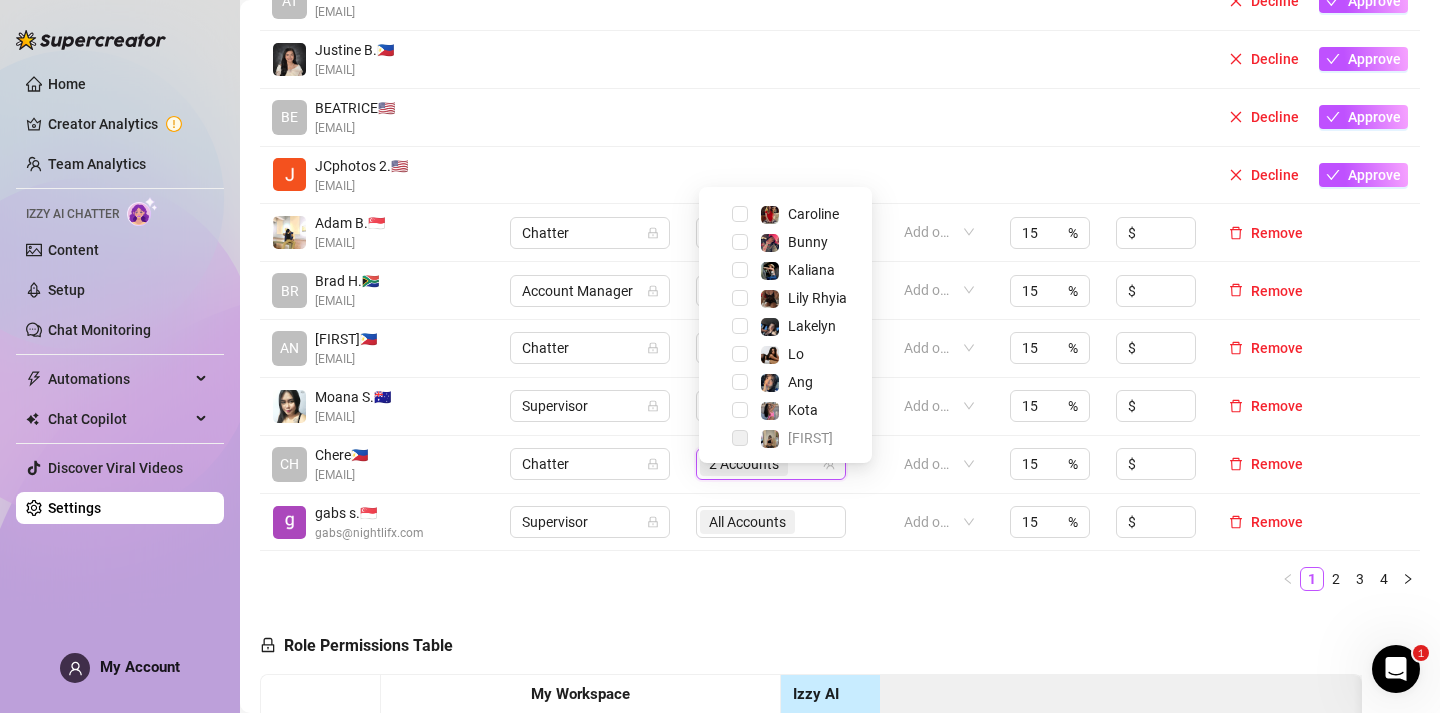 click on "[FIRST]" at bounding box center (796, 438) 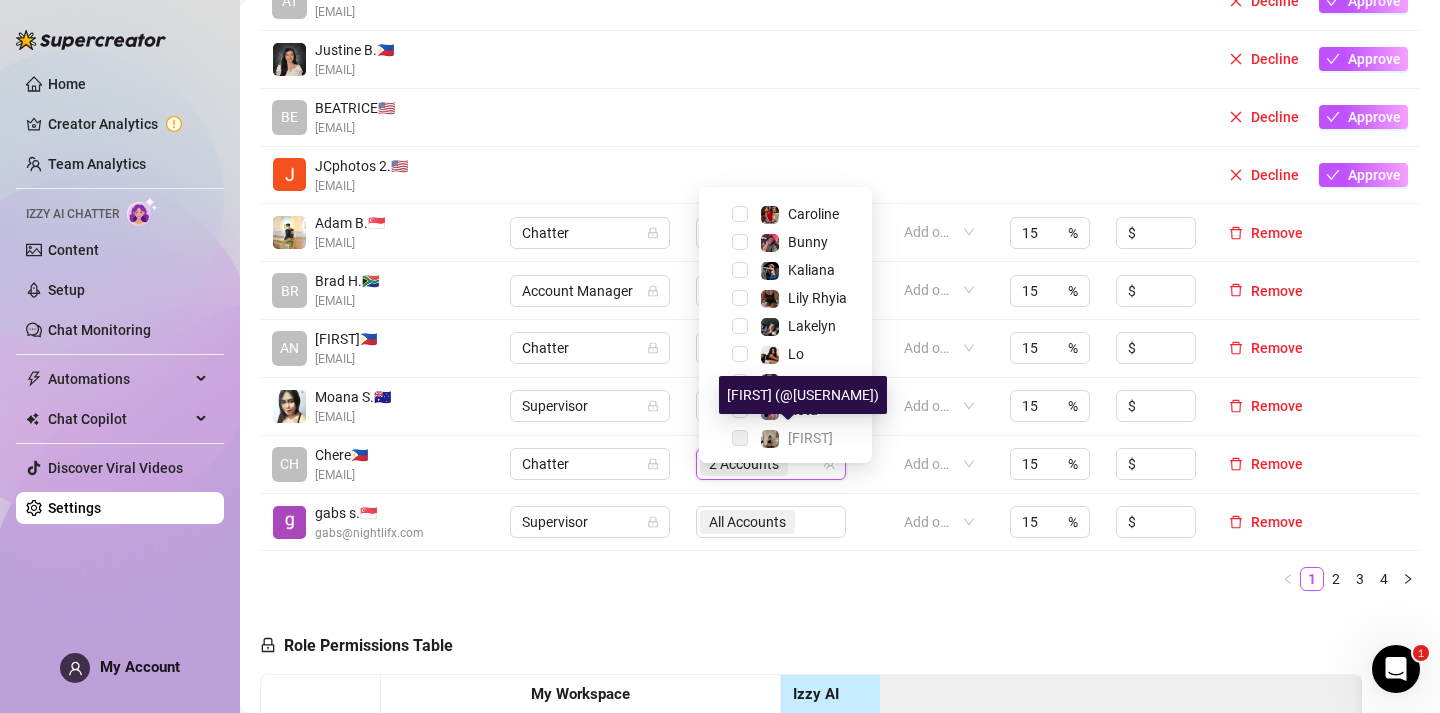 click on "Role Permissions Table Role My Workspace Izzy AI OnlyFans Side Menu OnlyFans Chat Page OnlyFans Account Settings OnlyFans Statements Page Analytics Dashboard Automations Team Management Workspace Settings & Billing Manually Start / Pause Bank Collections (Lists) Disconnect Session Mass Message Mass Message Stats My Profile Notifications Your Cards Posts Promotions Queue Referrals Release Forms Statistics Story & Highlights Streaming Vault Chats Chat - Add New Media Account Fans and following General (Display) Messaging Notifications Privacy and safety Profile Social Media Story Streaming Subscription price and bundles Tracking Links Statements (Earnings) Chargebacks Earnings Statistics Payout Requests Referrals                                                                                     Chatter Account Manager Team Manager Supervisor Owner Analyst" at bounding box center (811, 881) 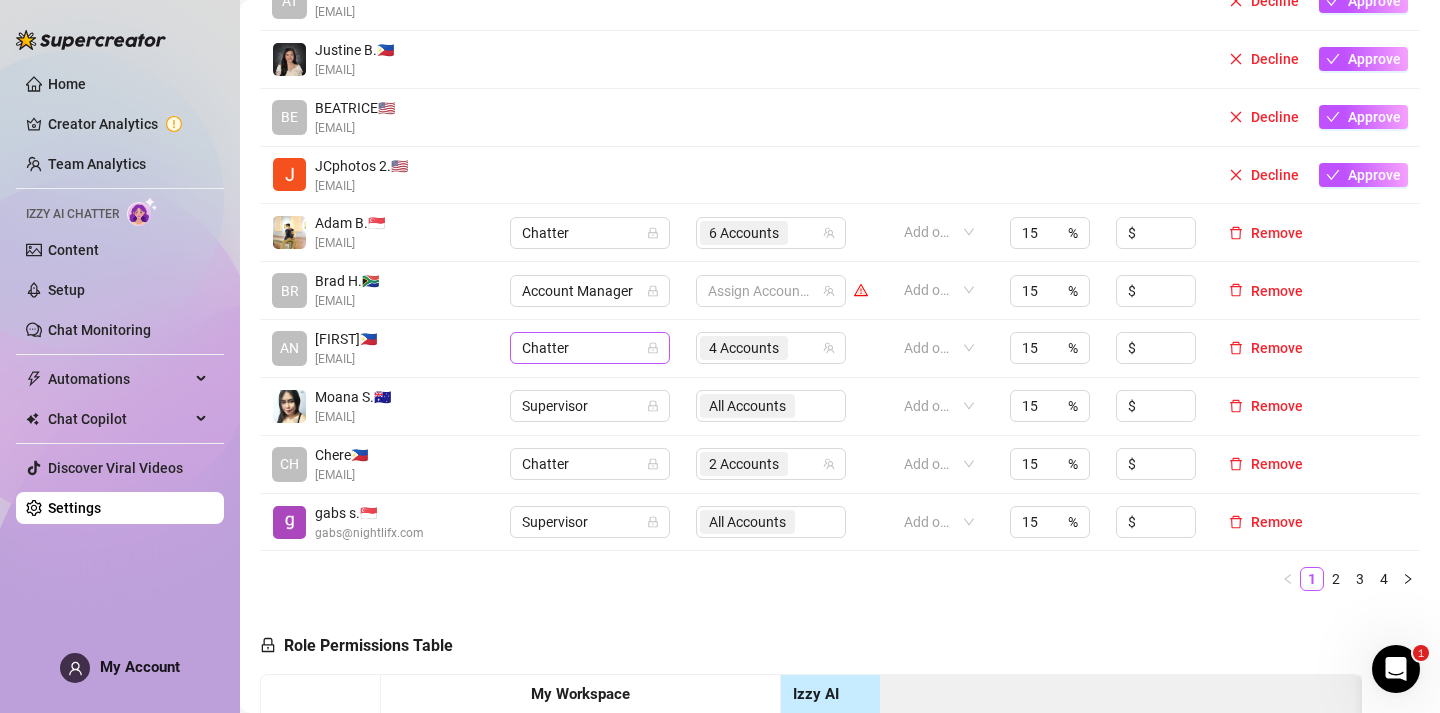 scroll, scrollTop: 0, scrollLeft: 0, axis: both 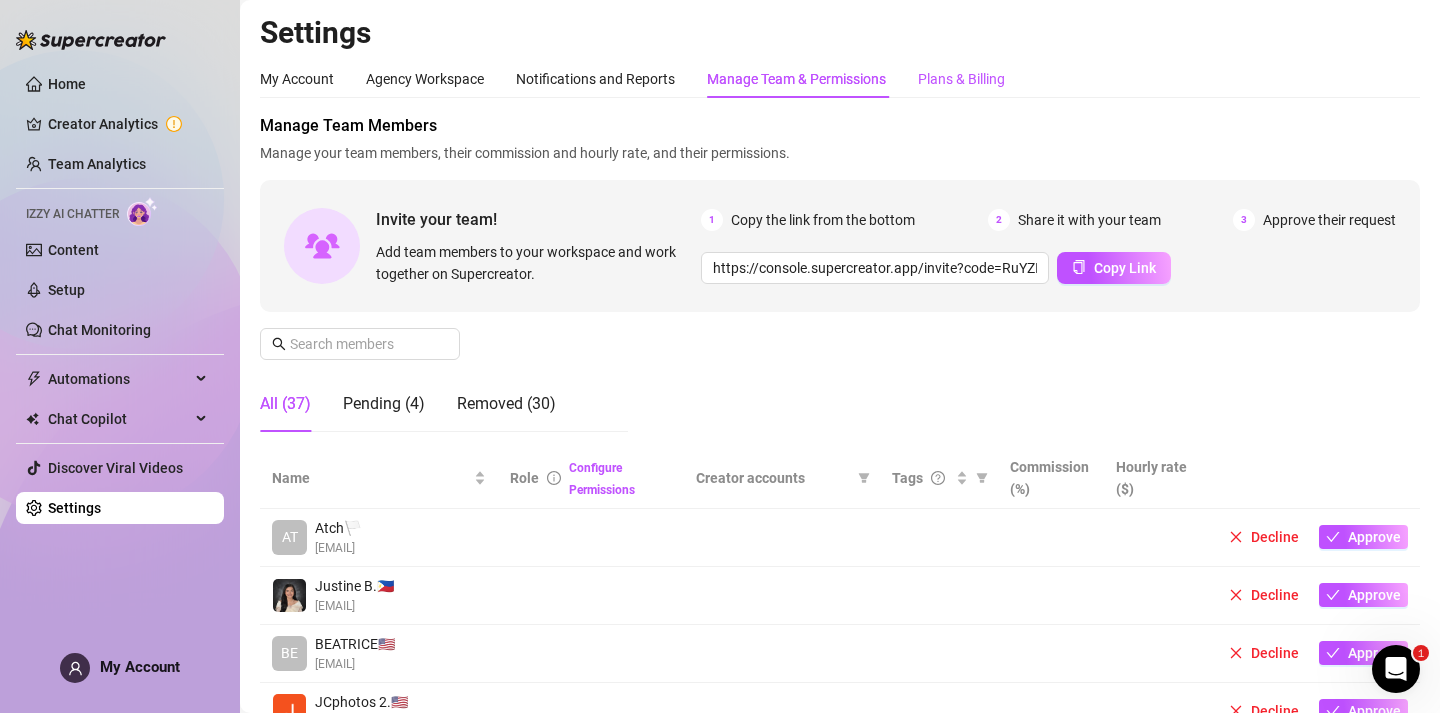 click on "Plans & Billing" at bounding box center [961, 79] 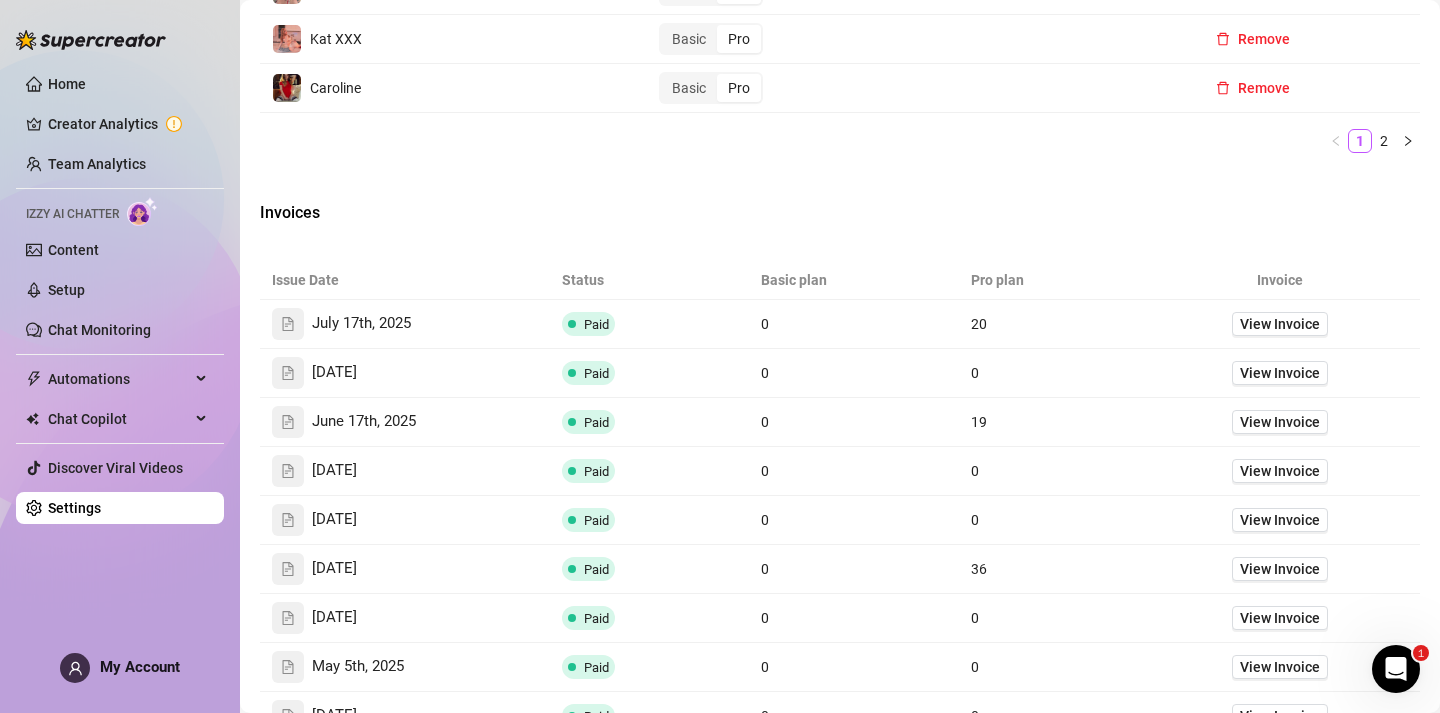 scroll, scrollTop: 1681, scrollLeft: 0, axis: vertical 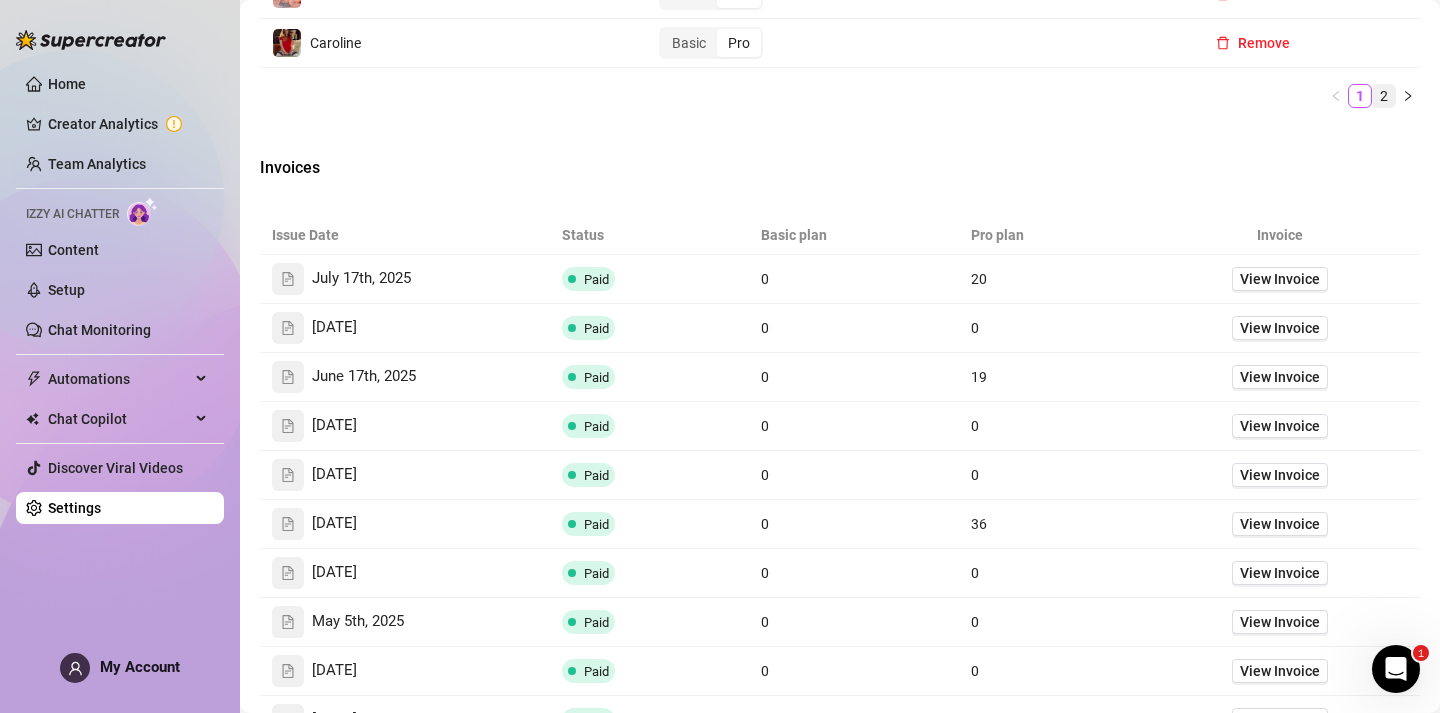 click on "2" at bounding box center (1384, 96) 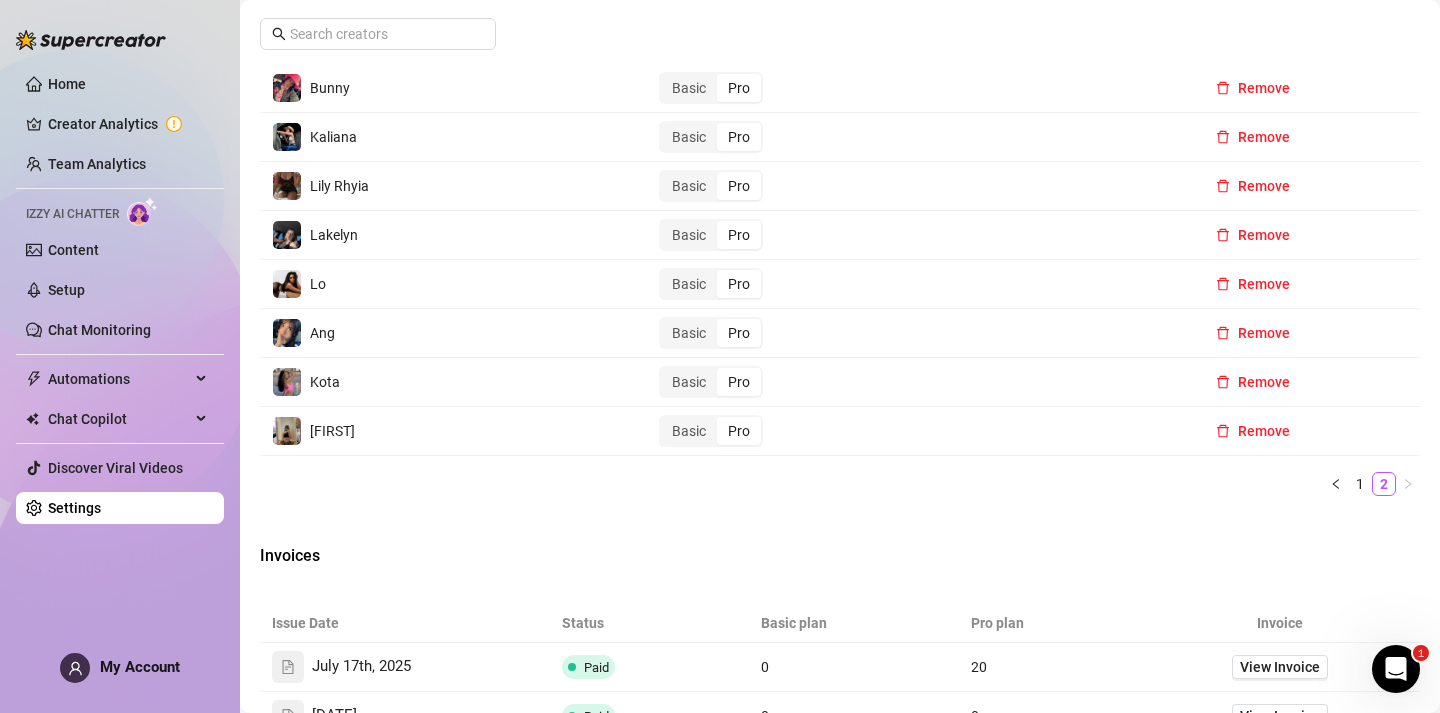 scroll, scrollTop: 1187, scrollLeft: 0, axis: vertical 